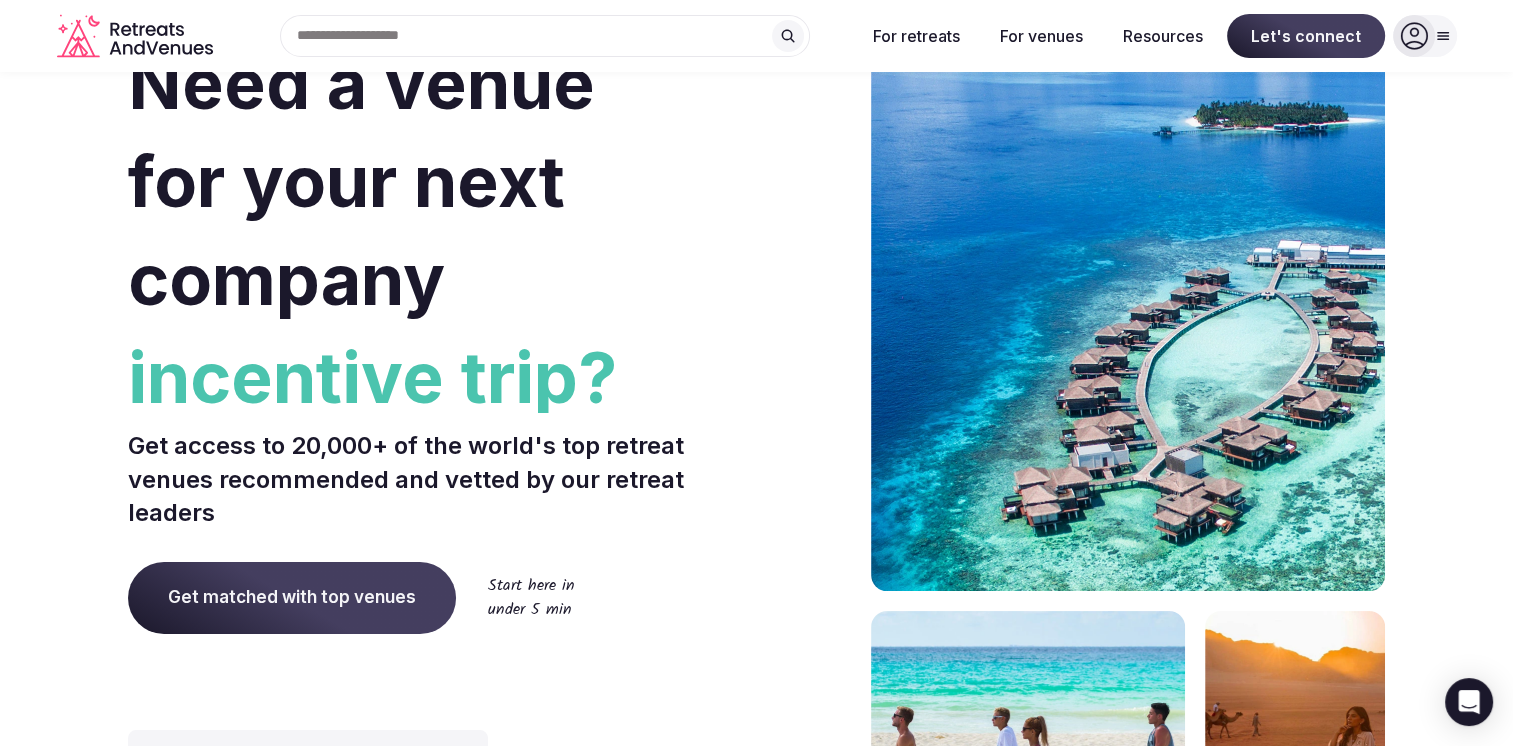scroll, scrollTop: 0, scrollLeft: 0, axis: both 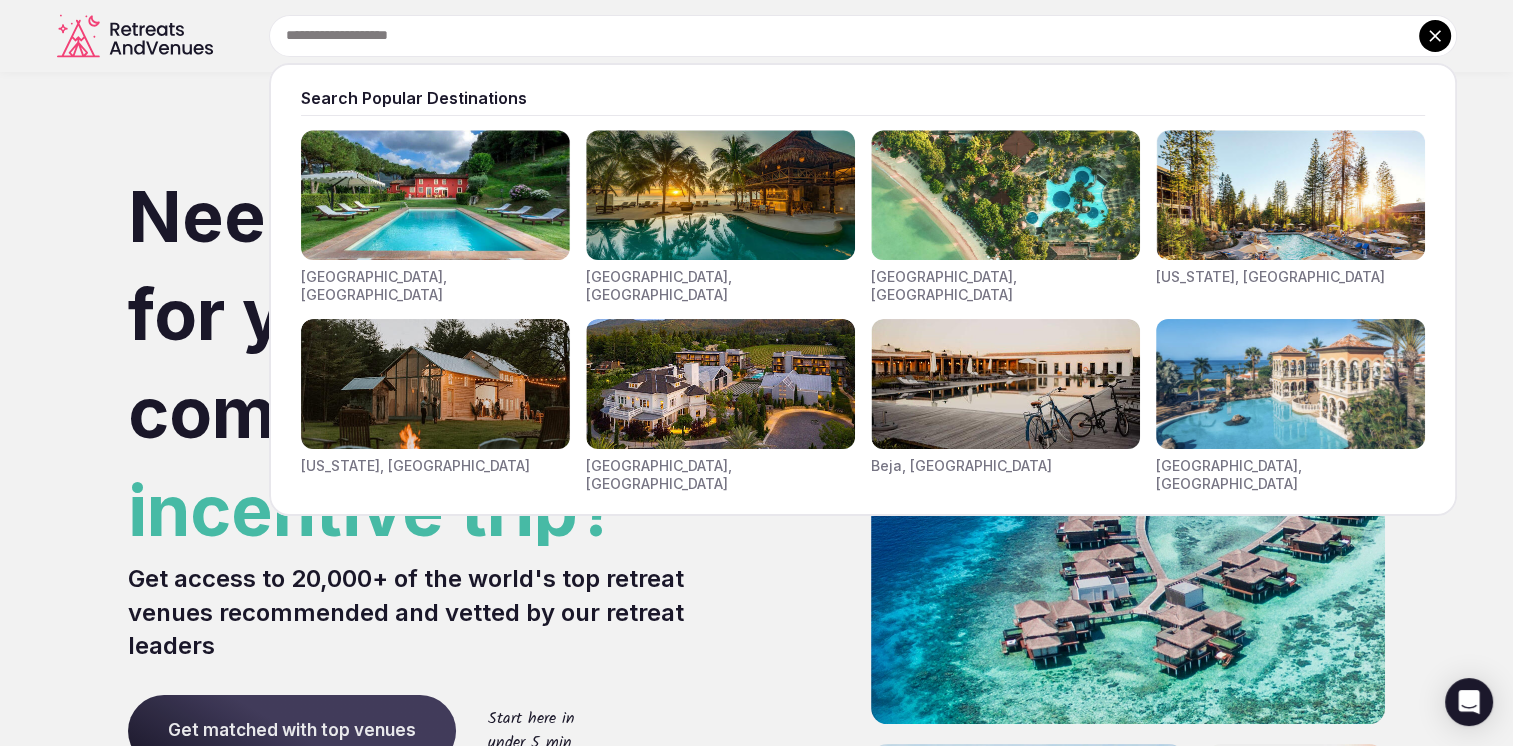 click on "Search Popular Destinations [GEOGRAPHIC_DATA], [GEOGRAPHIC_DATA] [GEOGRAPHIC_DATA], [GEOGRAPHIC_DATA] [GEOGRAPHIC_DATA], [GEOGRAPHIC_DATA] [US_STATE], [GEOGRAPHIC_DATA] [US_STATE], [GEOGRAPHIC_DATA] [GEOGRAPHIC_DATA], [GEOGRAPHIC_DATA] [GEOGRAPHIC_DATA], [GEOGRAPHIC_DATA] [GEOGRAPHIC_DATA], [GEOGRAPHIC_DATA]" at bounding box center [839, 36] 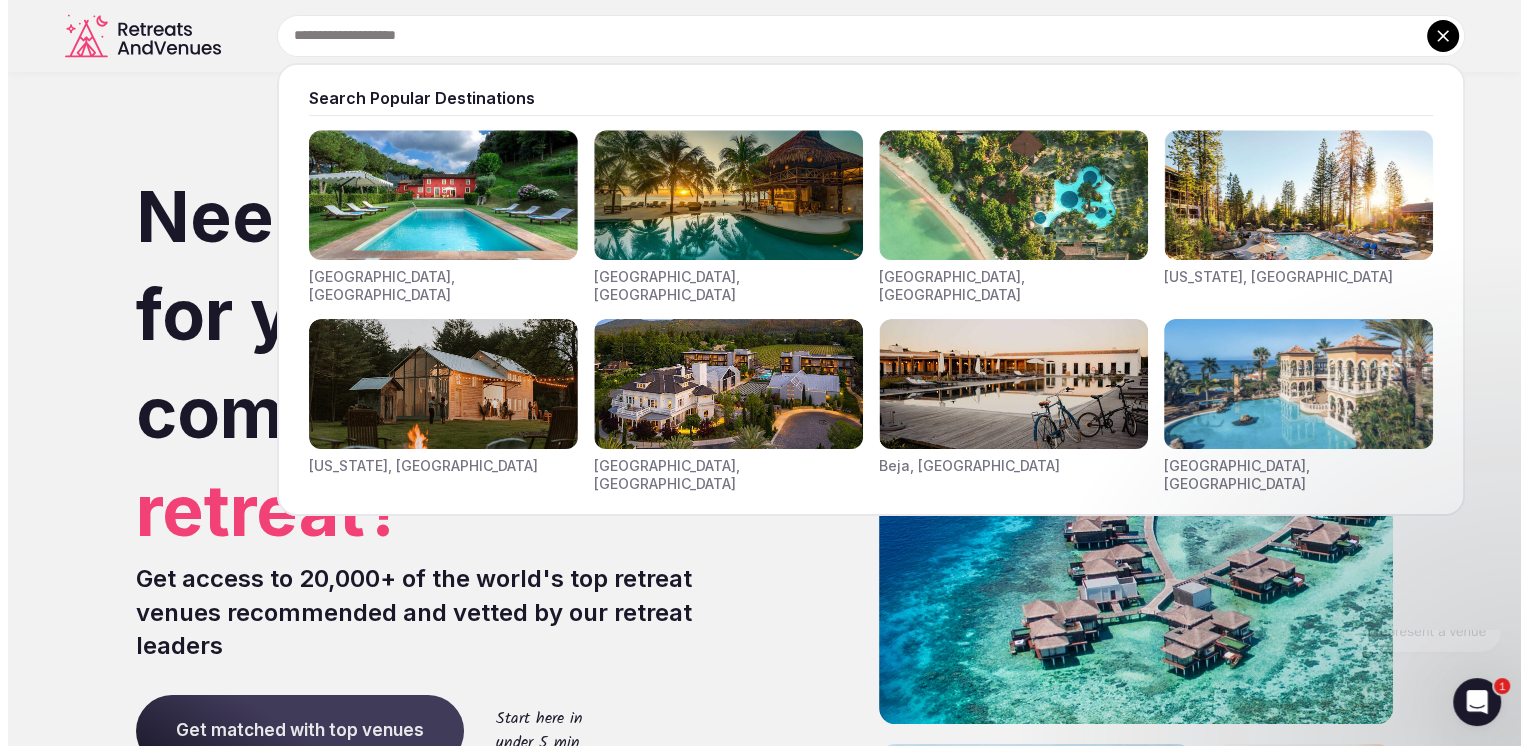 scroll, scrollTop: 0, scrollLeft: 0, axis: both 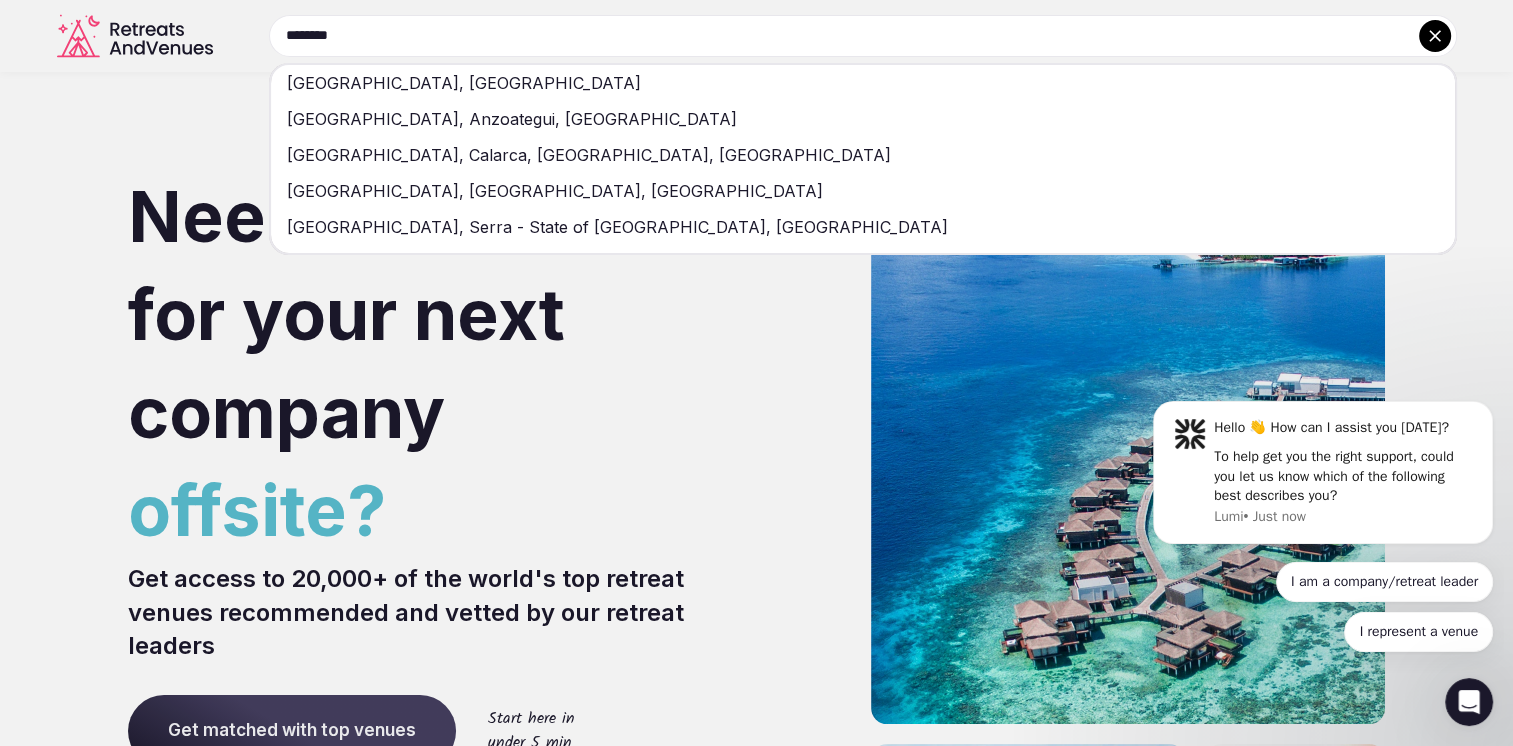 type on "********" 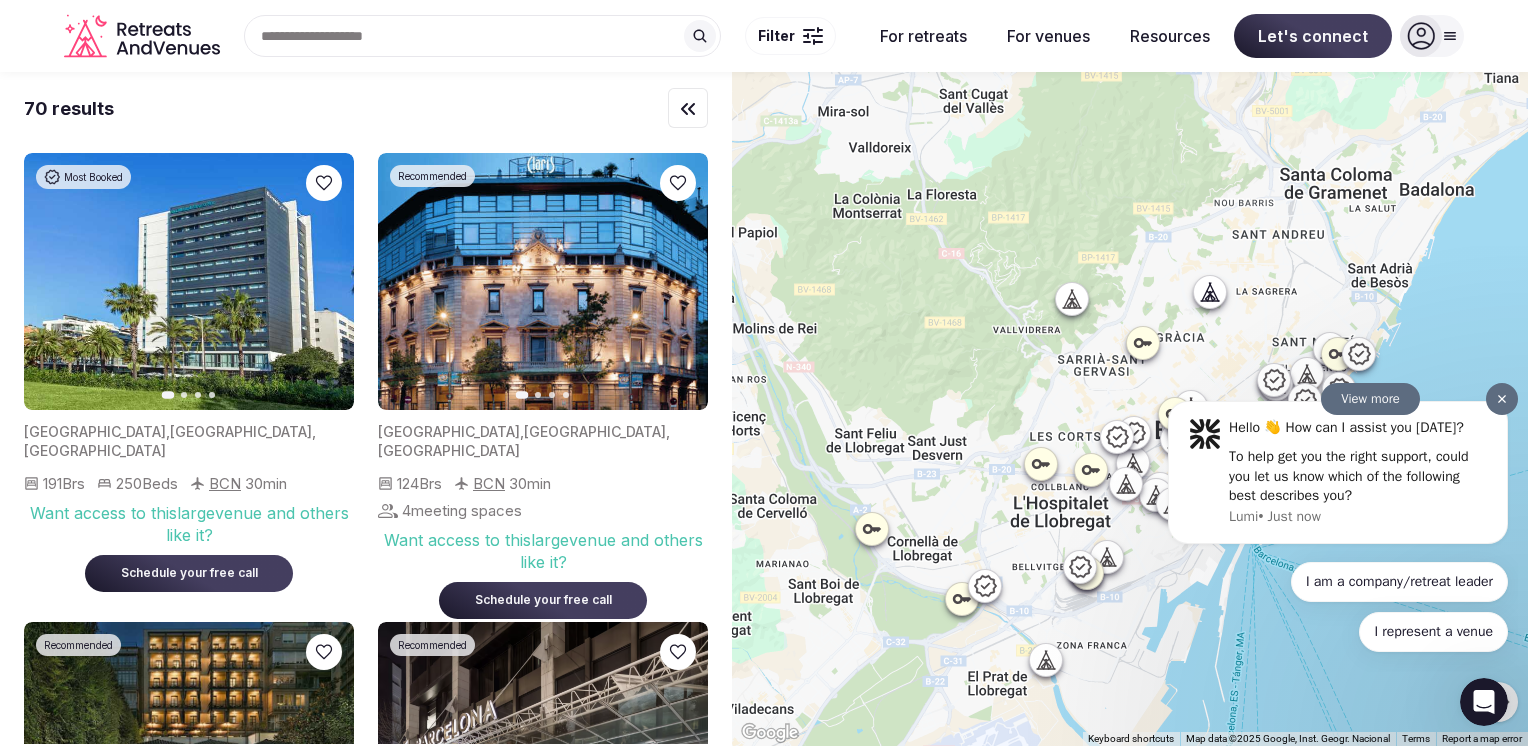 click at bounding box center [1502, 399] 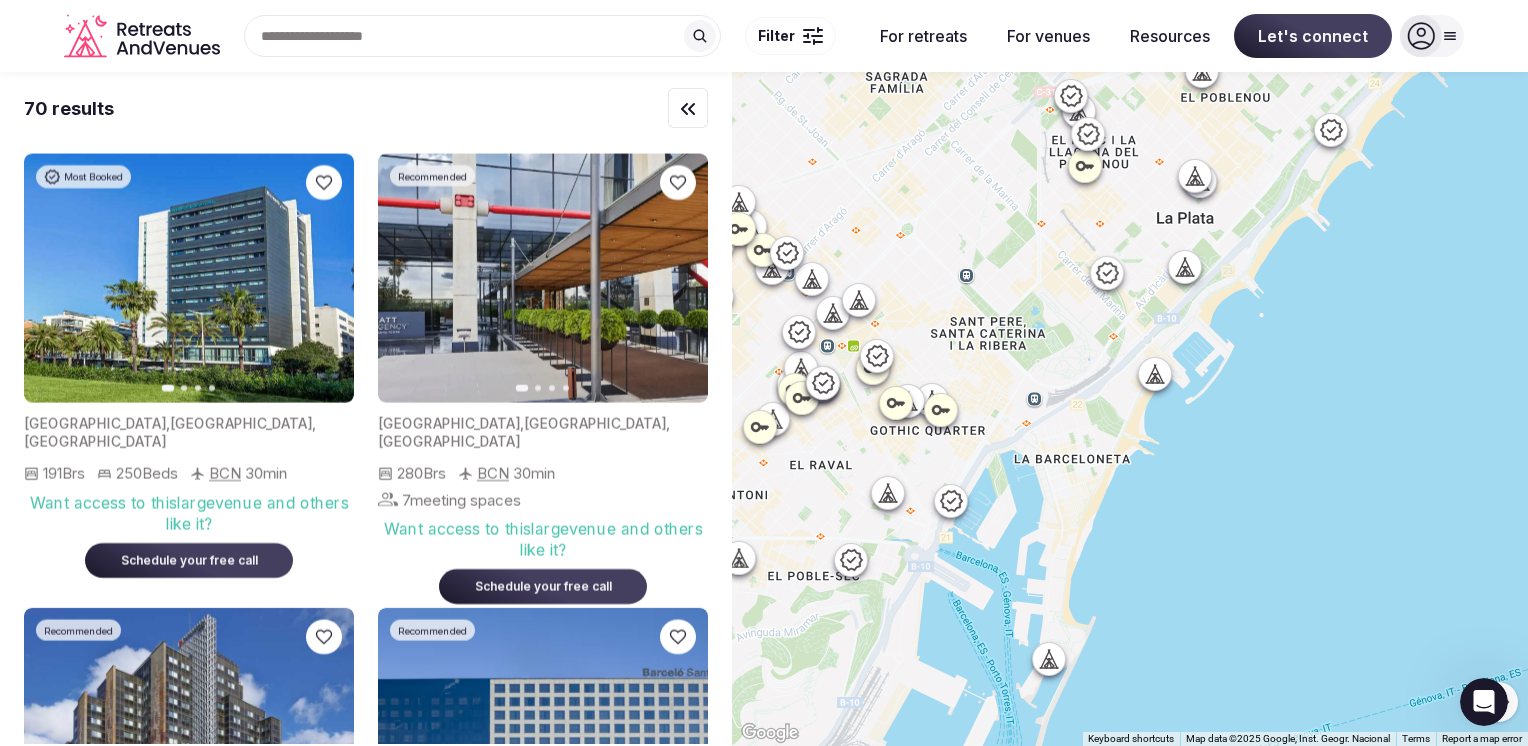 drag, startPoint x: 1190, startPoint y: 476, endPoint x: 1236, endPoint y: 482, distance: 46.389652 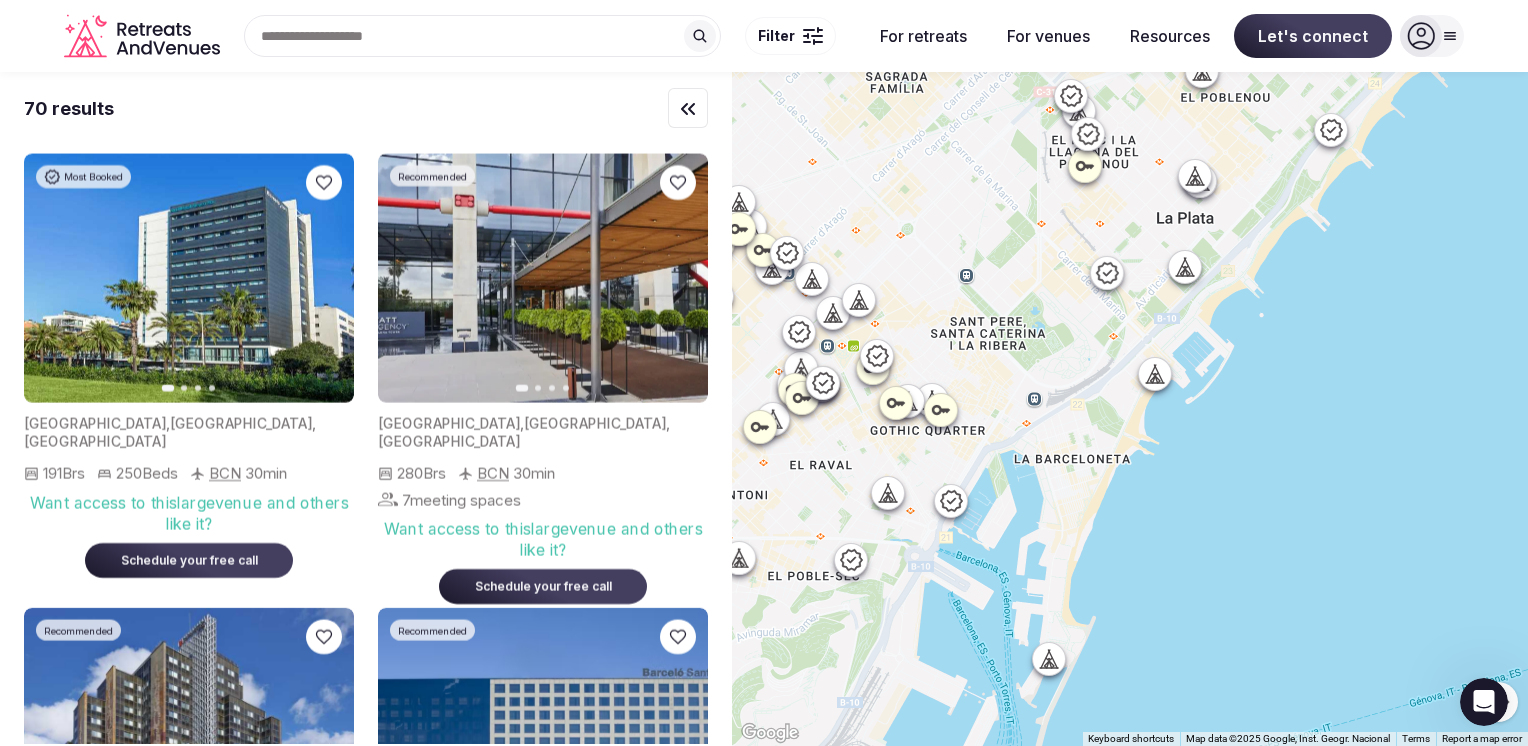 click on "To navigate, press the arrow keys." at bounding box center (1130, 409) 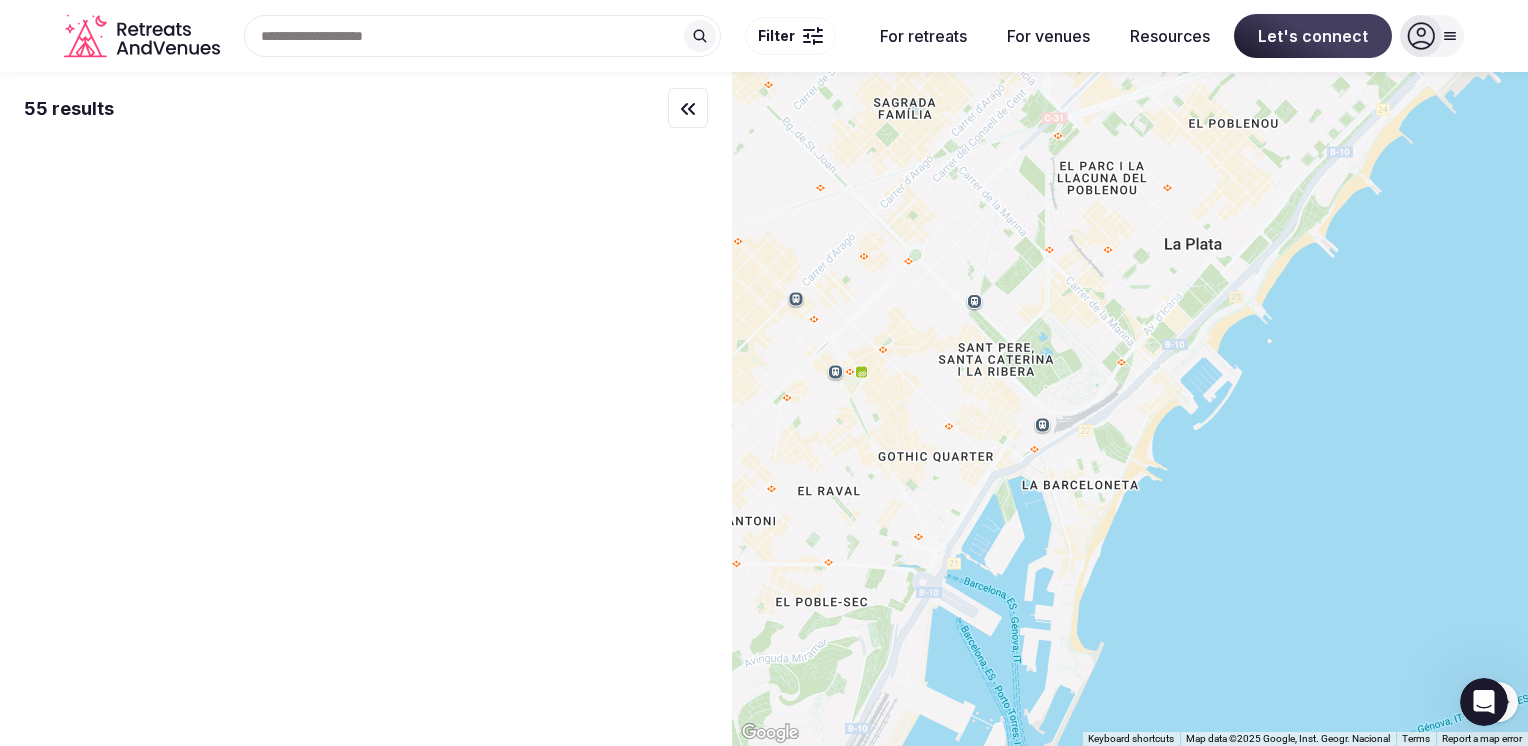 drag, startPoint x: 1201, startPoint y: 457, endPoint x: 1180, endPoint y: 470, distance: 24.698177 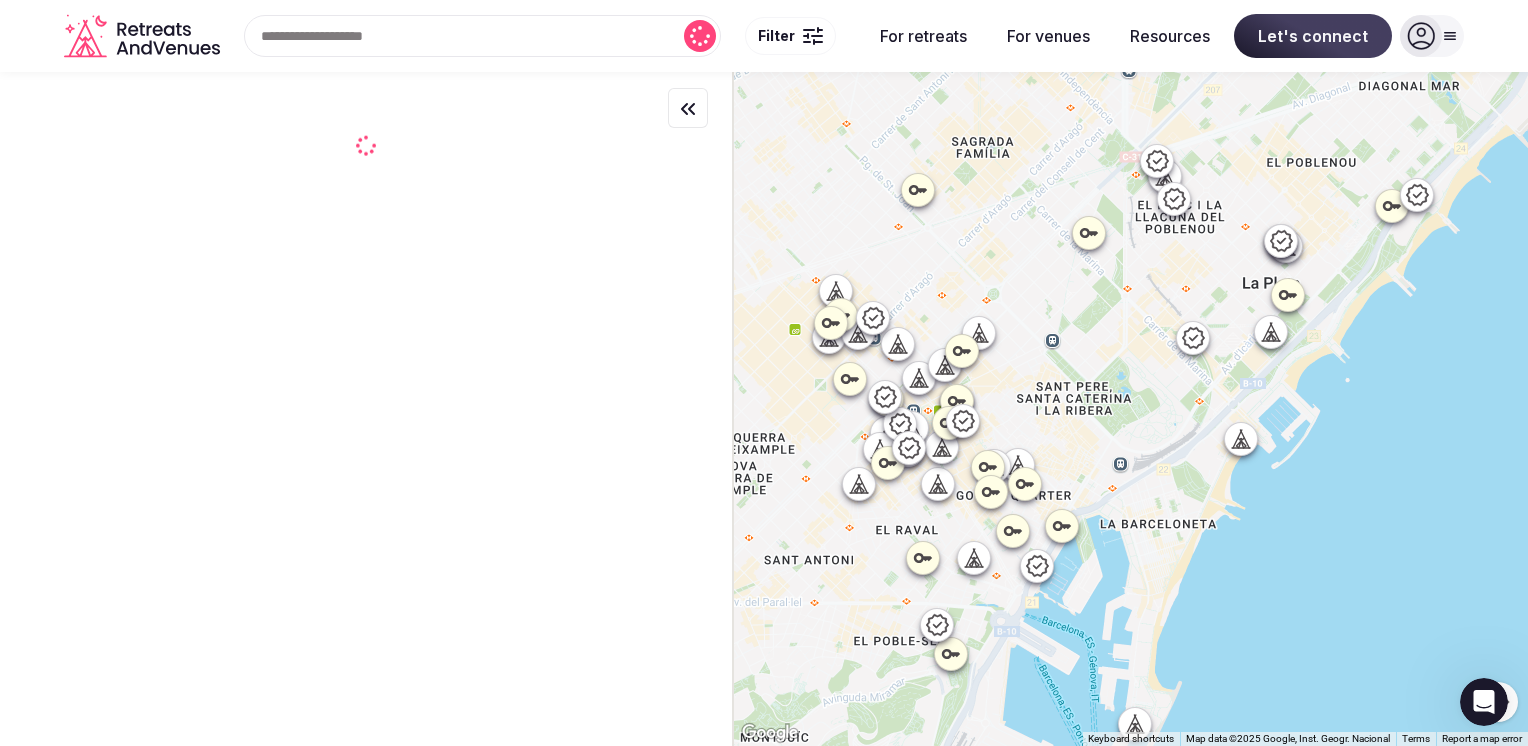 drag, startPoint x: 1072, startPoint y: 345, endPoint x: 1134, endPoint y: 348, distance: 62.072536 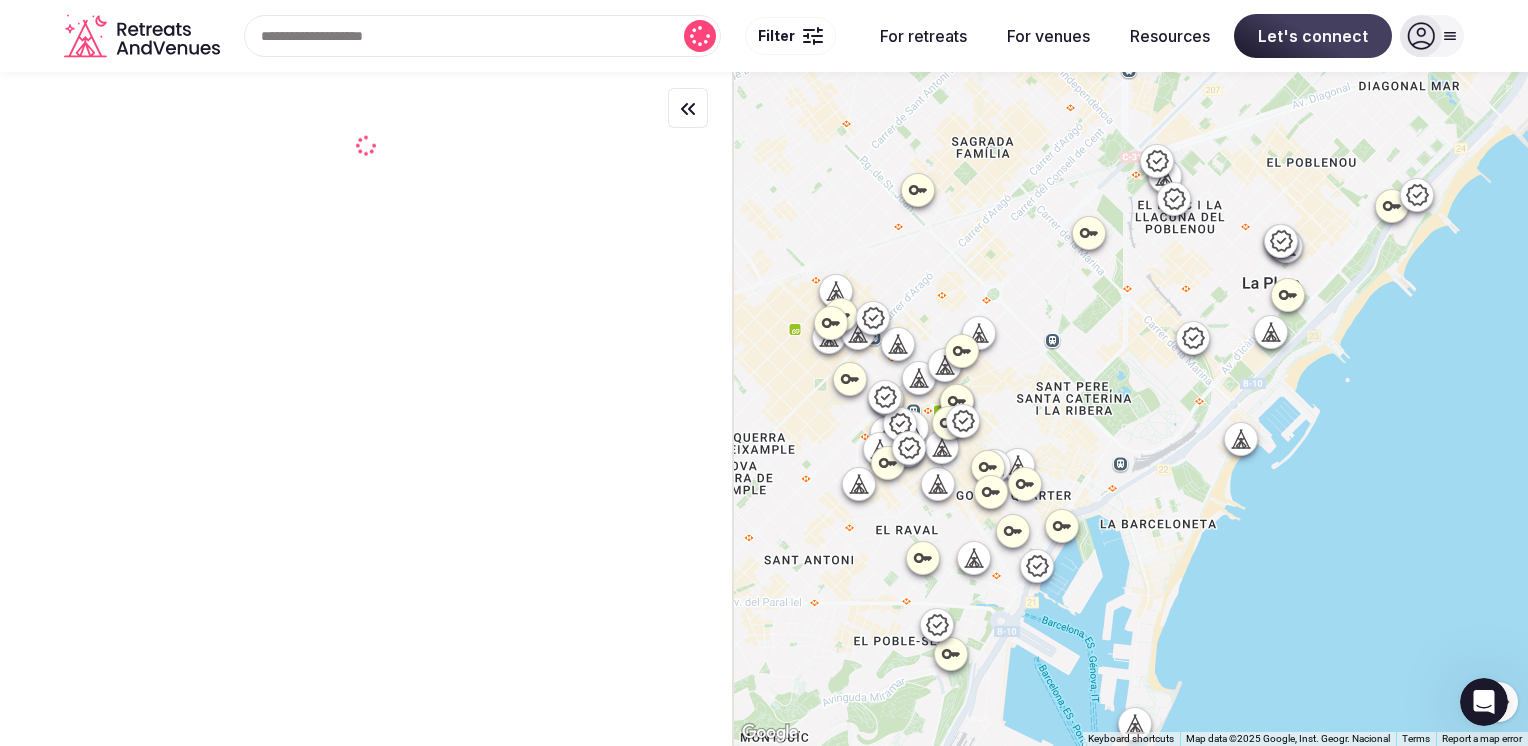 click on "To navigate, press the arrow keys." at bounding box center (1130, 409) 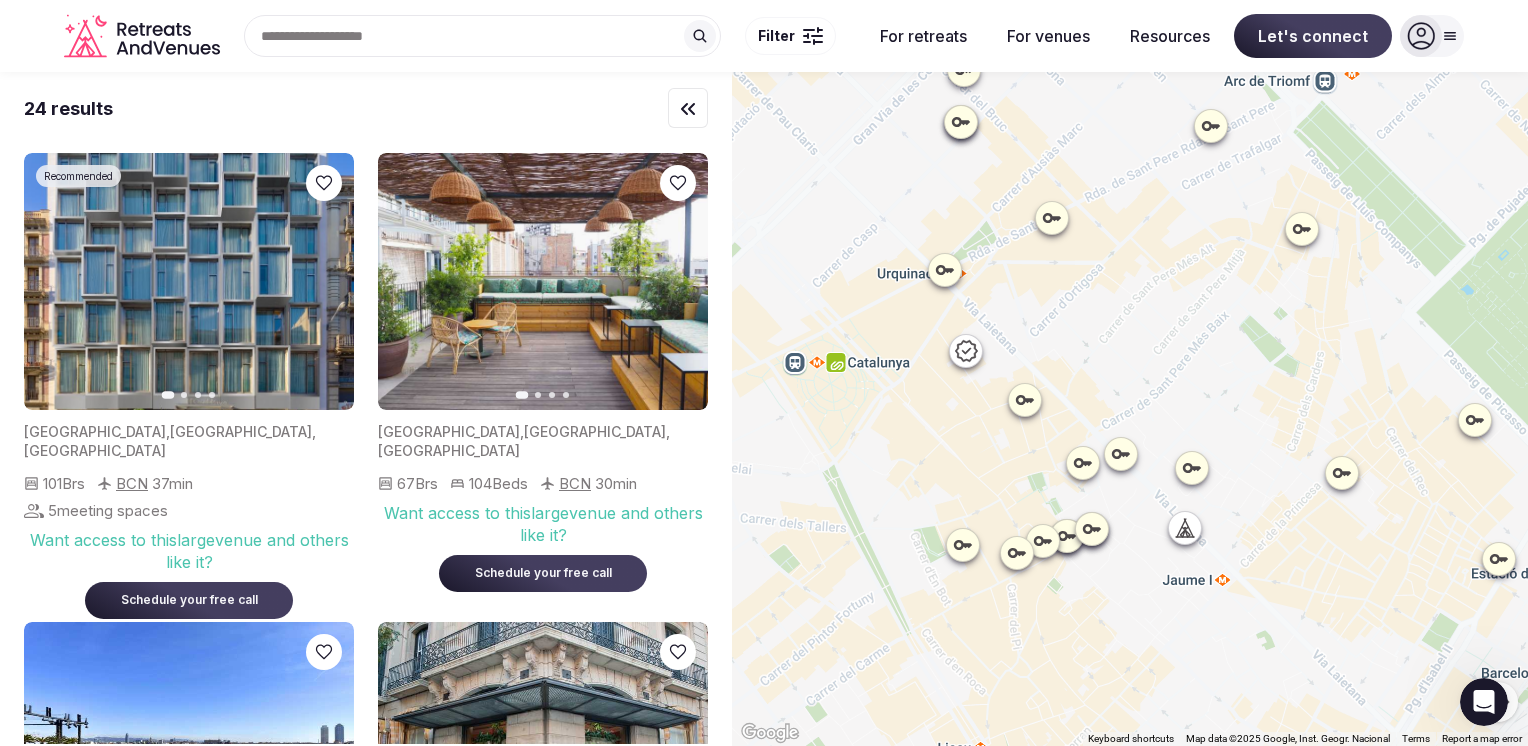 drag, startPoint x: 1061, startPoint y: 419, endPoint x: 1212, endPoint y: 237, distance: 236.48466 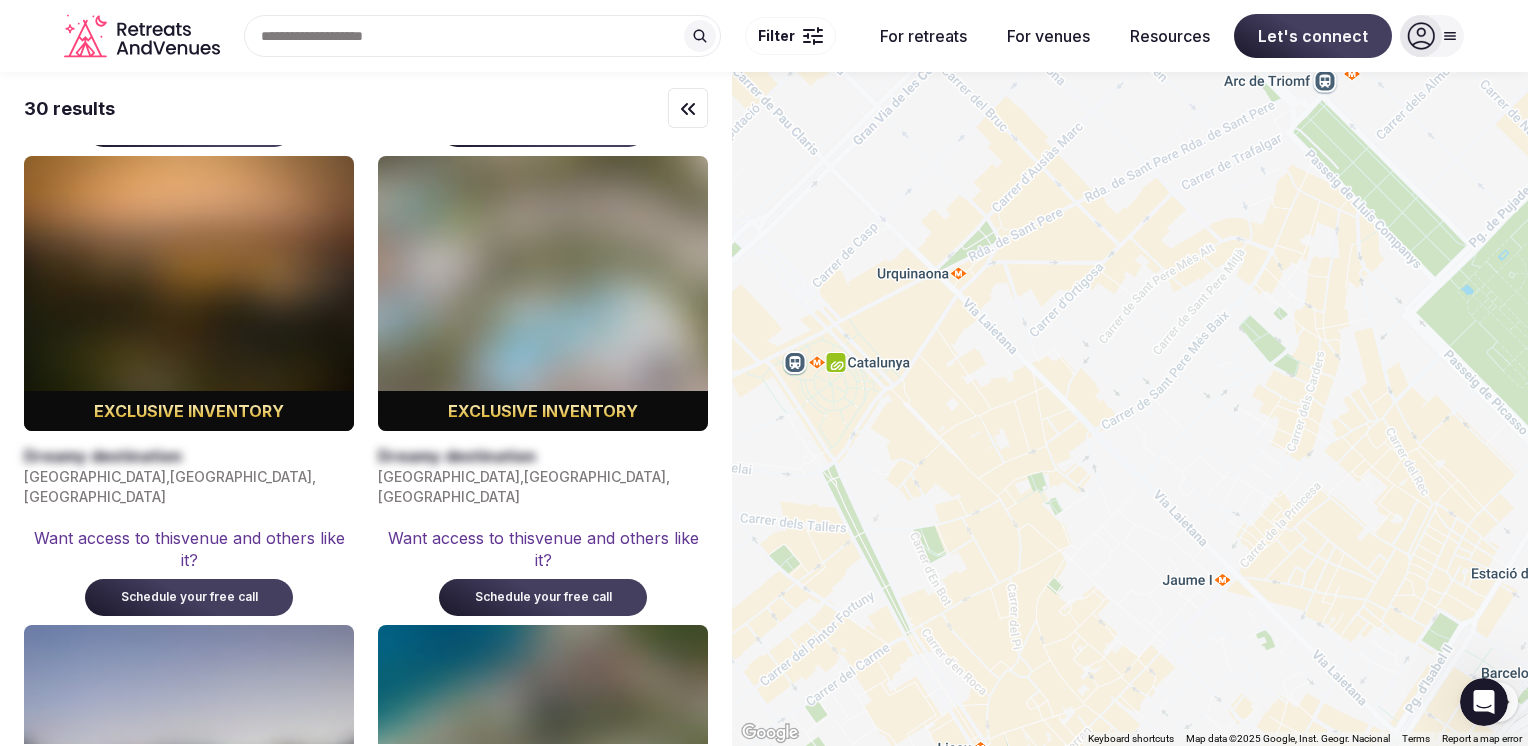 scroll, scrollTop: 2900, scrollLeft: 0, axis: vertical 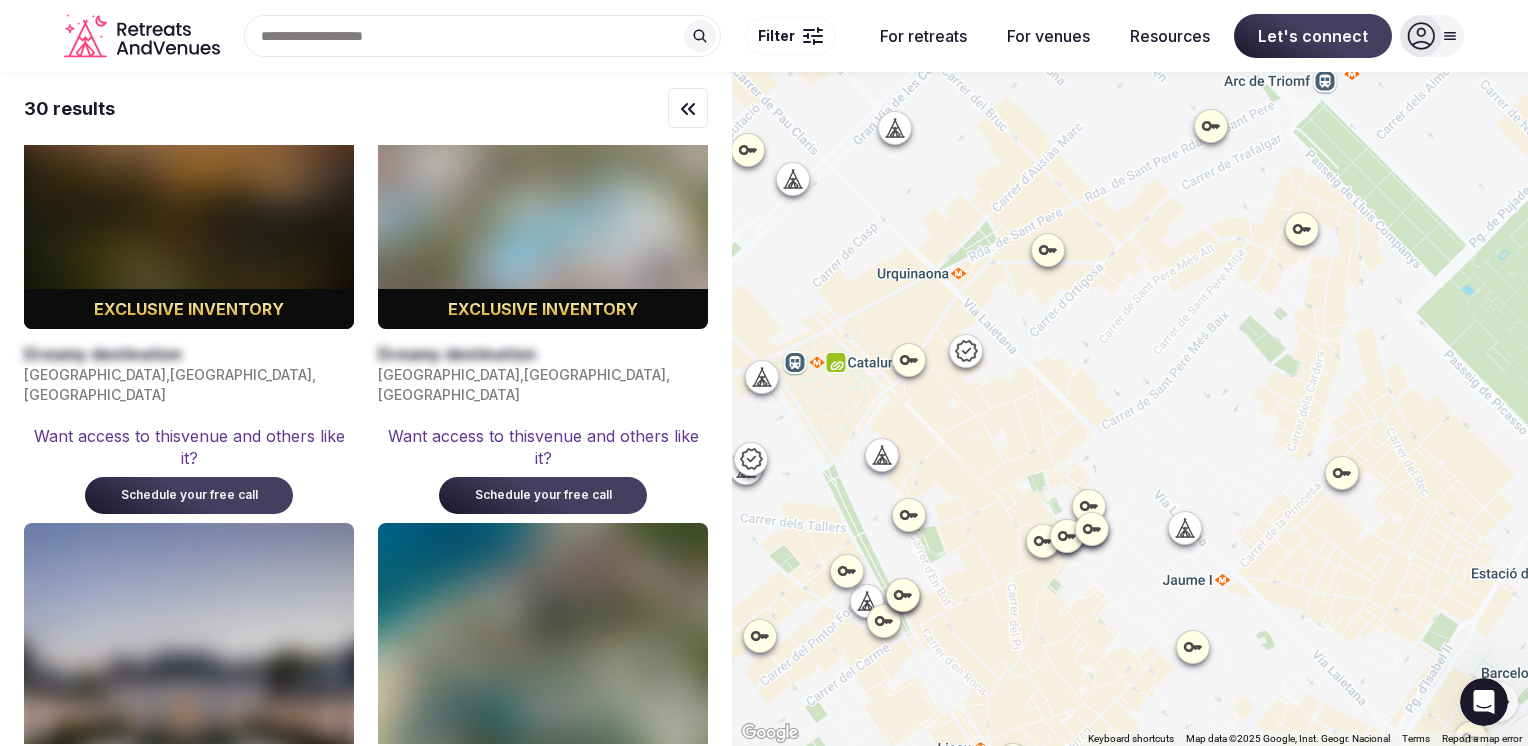 click 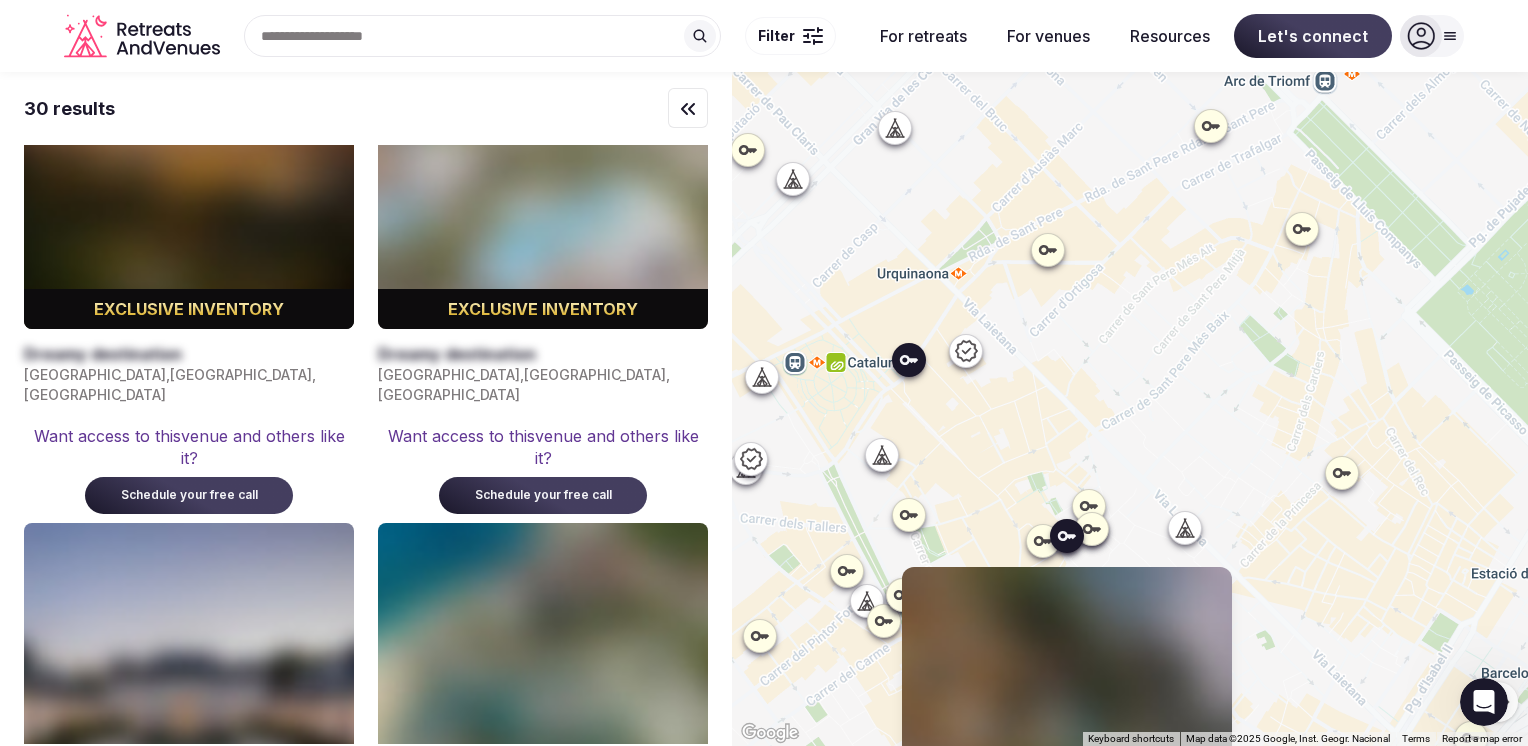 click at bounding box center [543, 660] 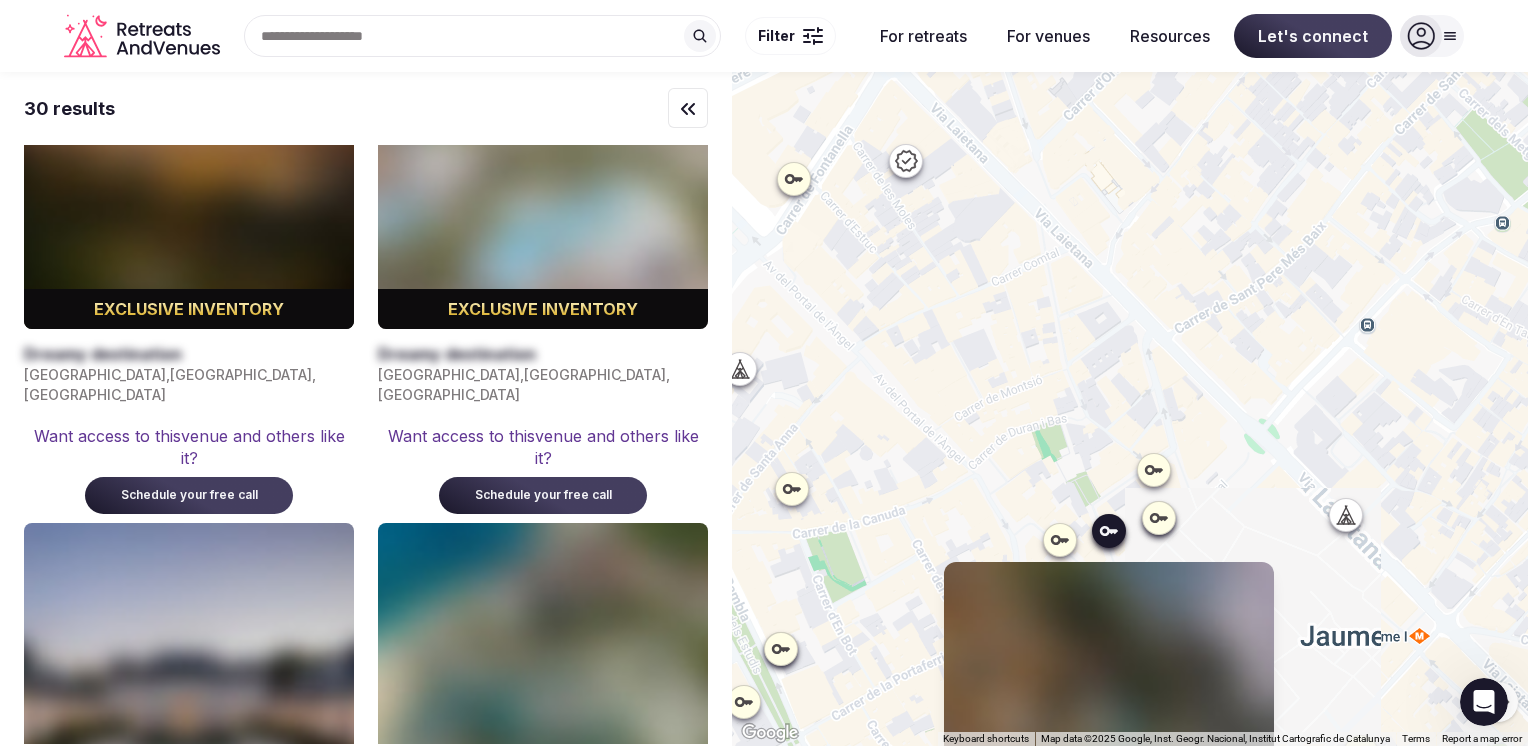 scroll, scrollTop: 0, scrollLeft: 0, axis: both 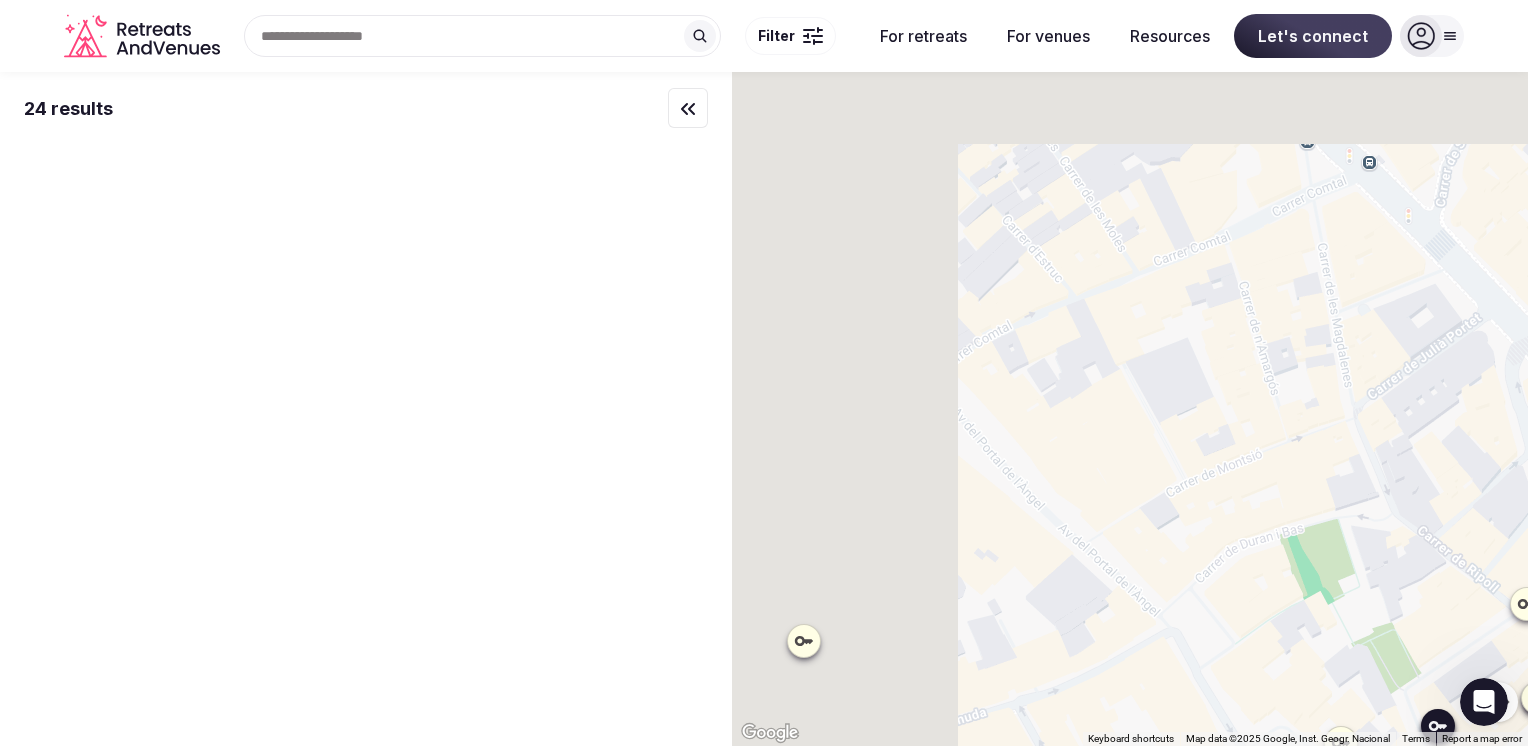 drag, startPoint x: 980, startPoint y: 370, endPoint x: 1336, endPoint y: 550, distance: 398.91855 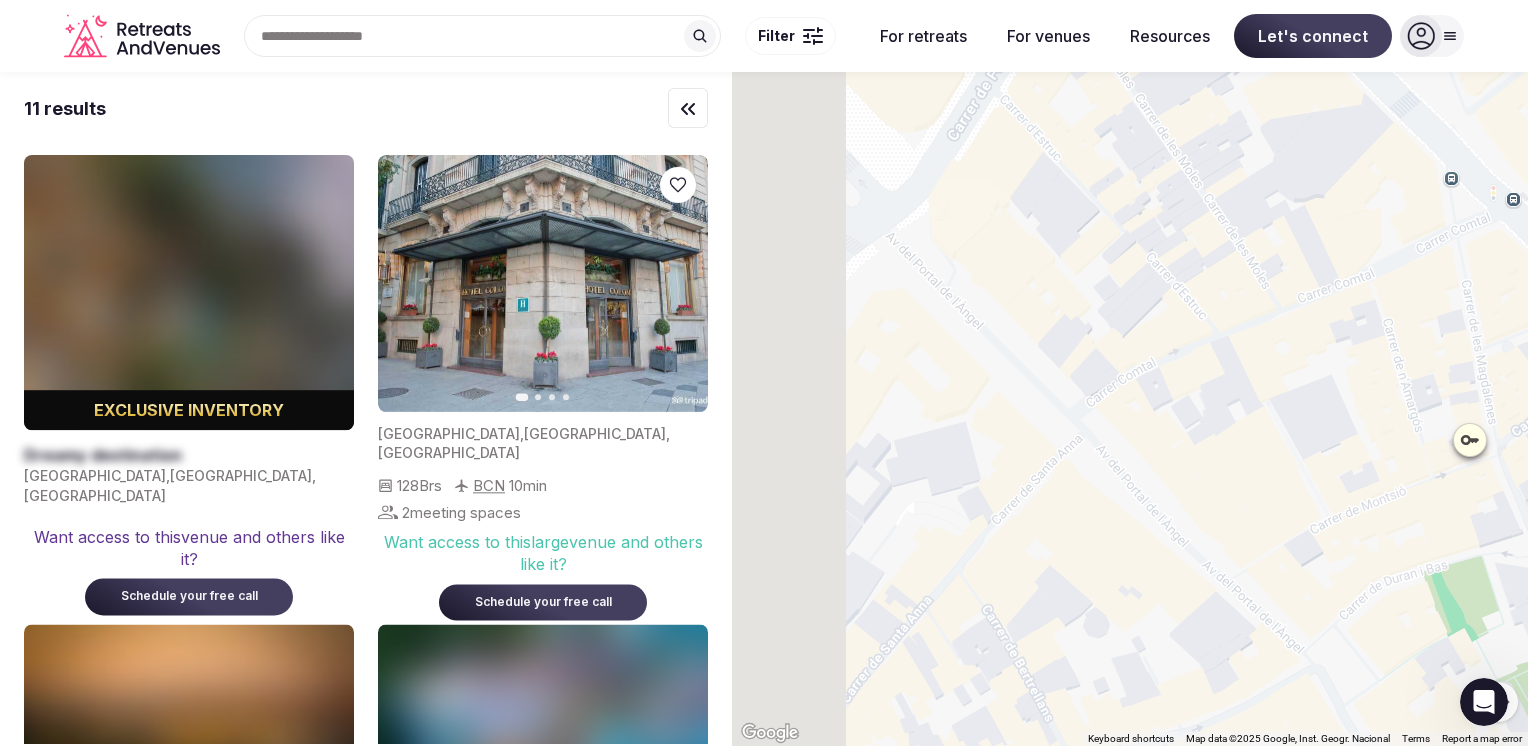 drag, startPoint x: 1165, startPoint y: 459, endPoint x: 1310, endPoint y: 492, distance: 148.70776 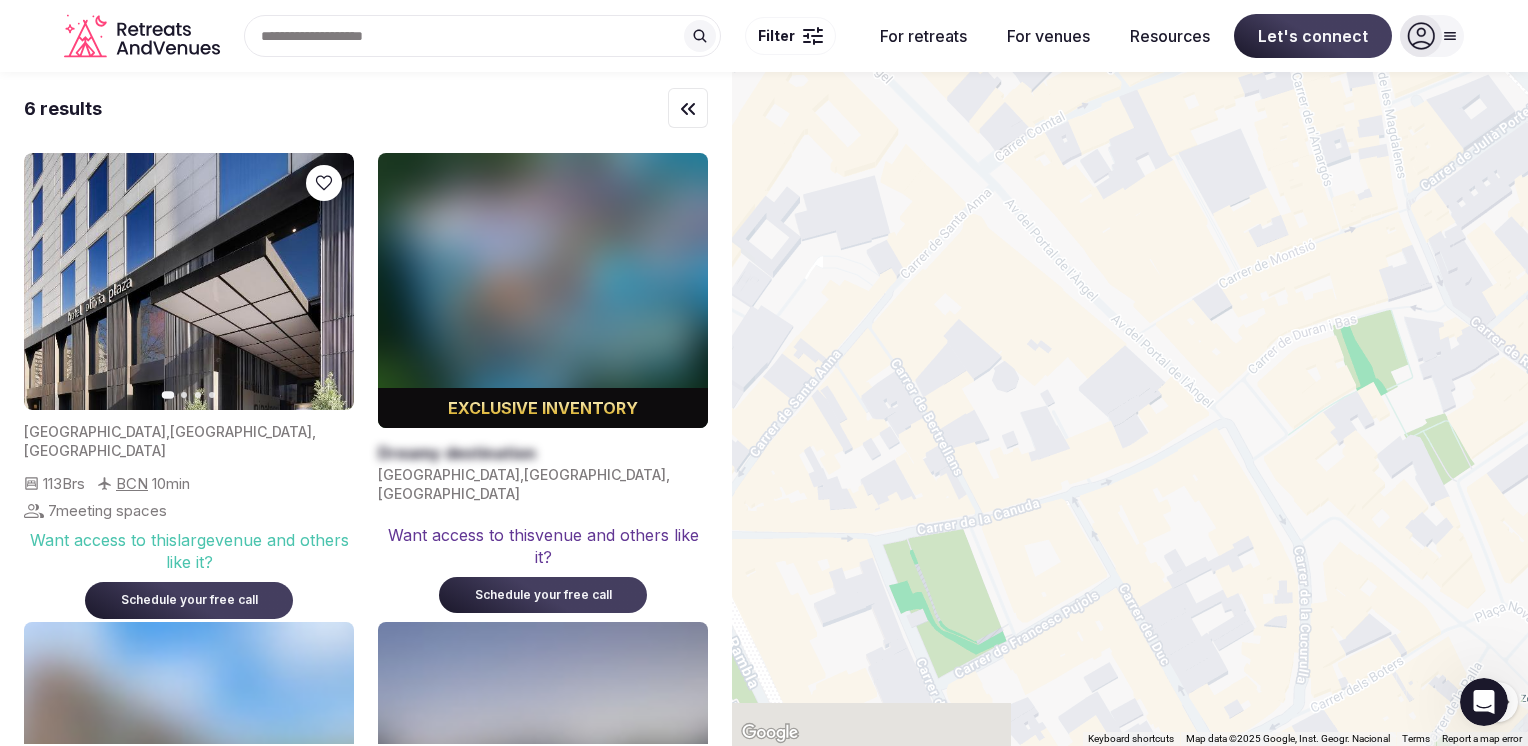 drag, startPoint x: 1124, startPoint y: 369, endPoint x: 1021, endPoint y: 121, distance: 268.53864 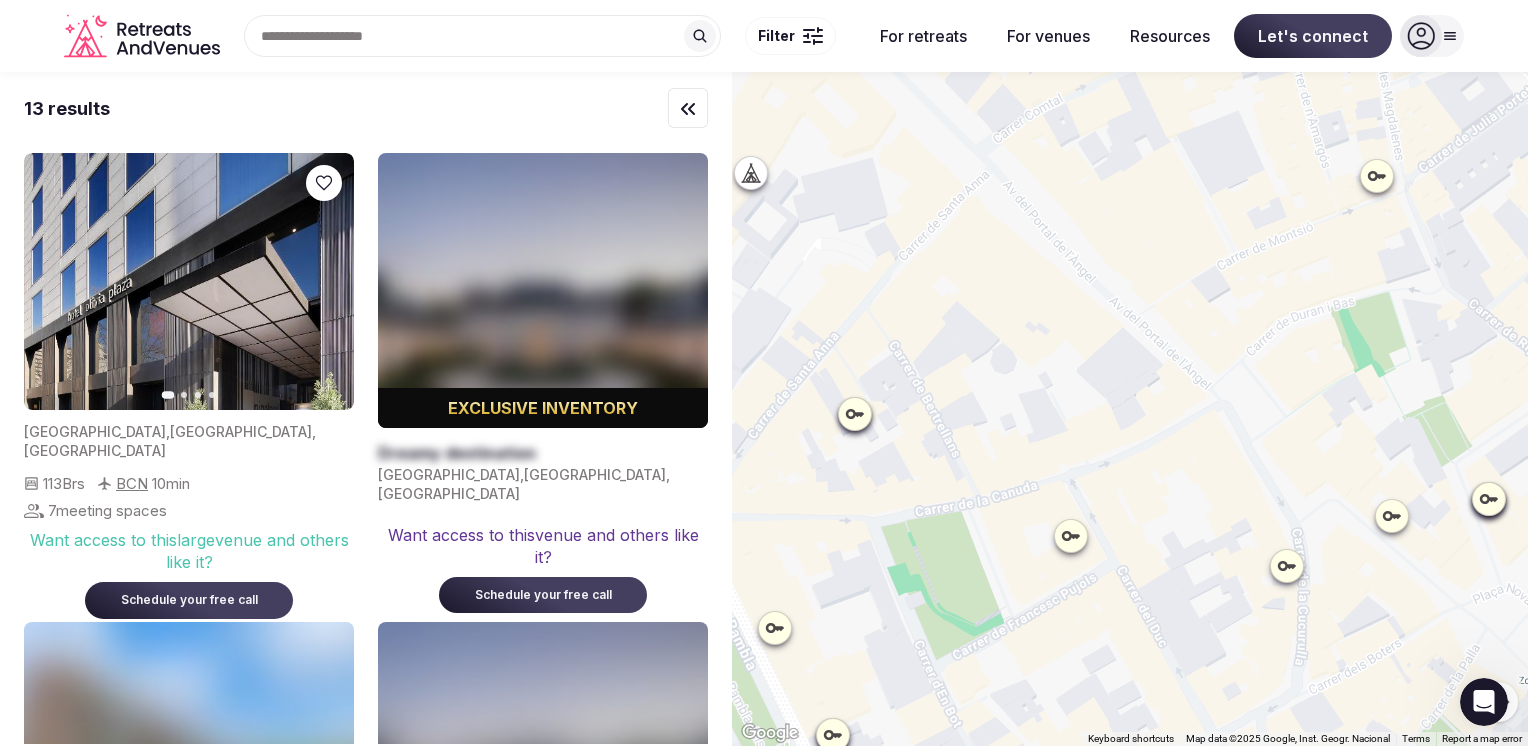 click 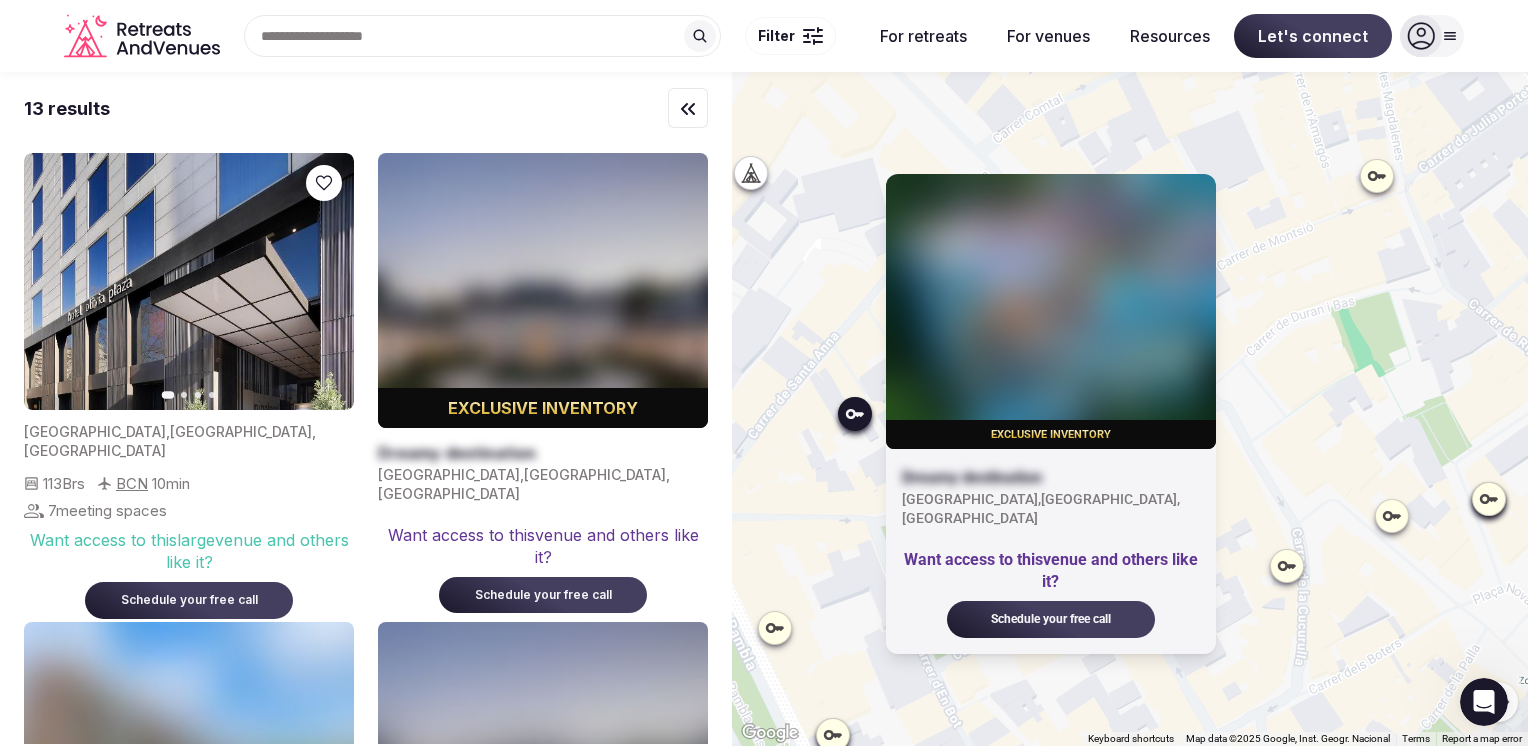click on "To navigate, press the arrow keys. Exclusive inventory Dreamy destination [GEOGRAPHIC_DATA] ,  [GEOGRAPHIC_DATA] ,  [GEOGRAPHIC_DATA] Want access to this   venue and others like it? Schedule your free call" at bounding box center [1130, 409] 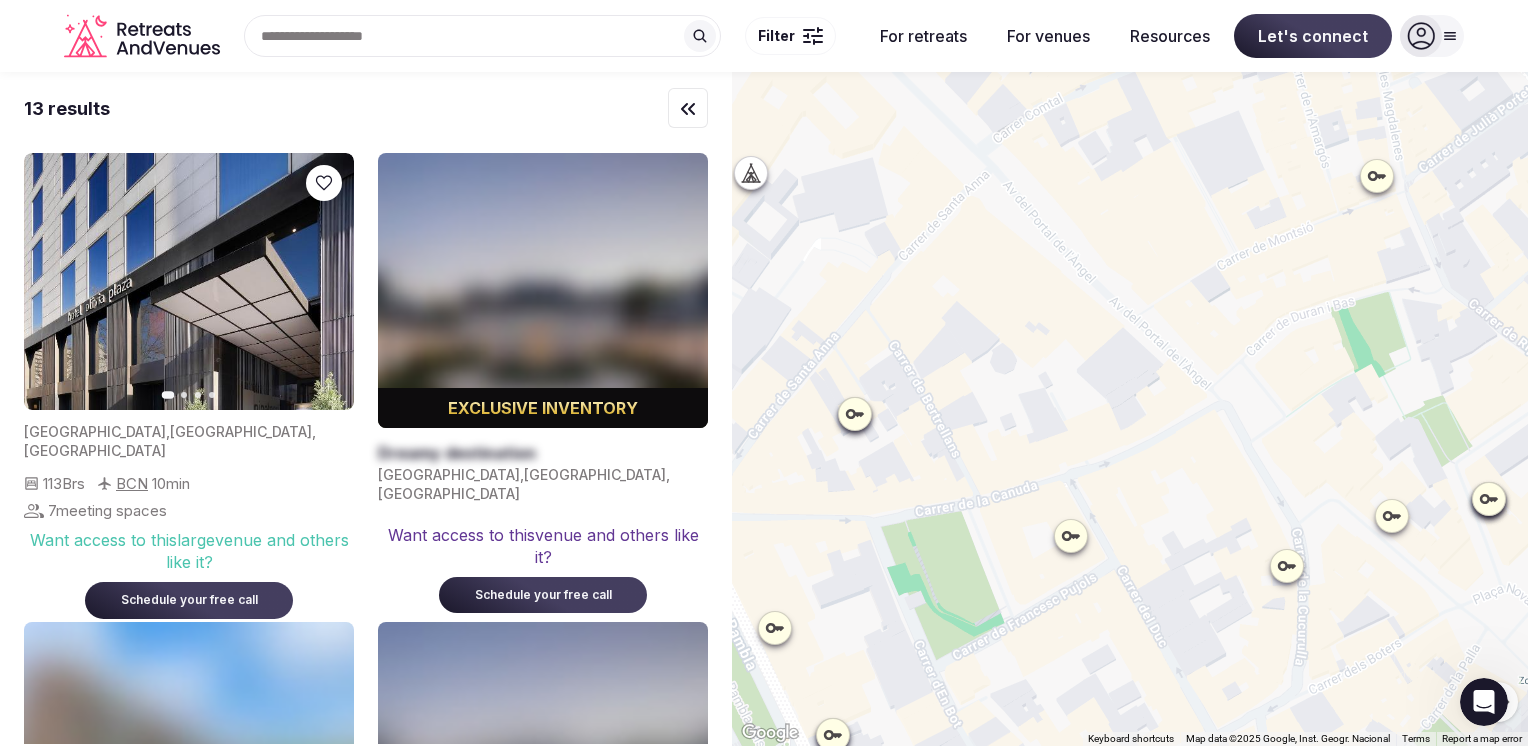 click 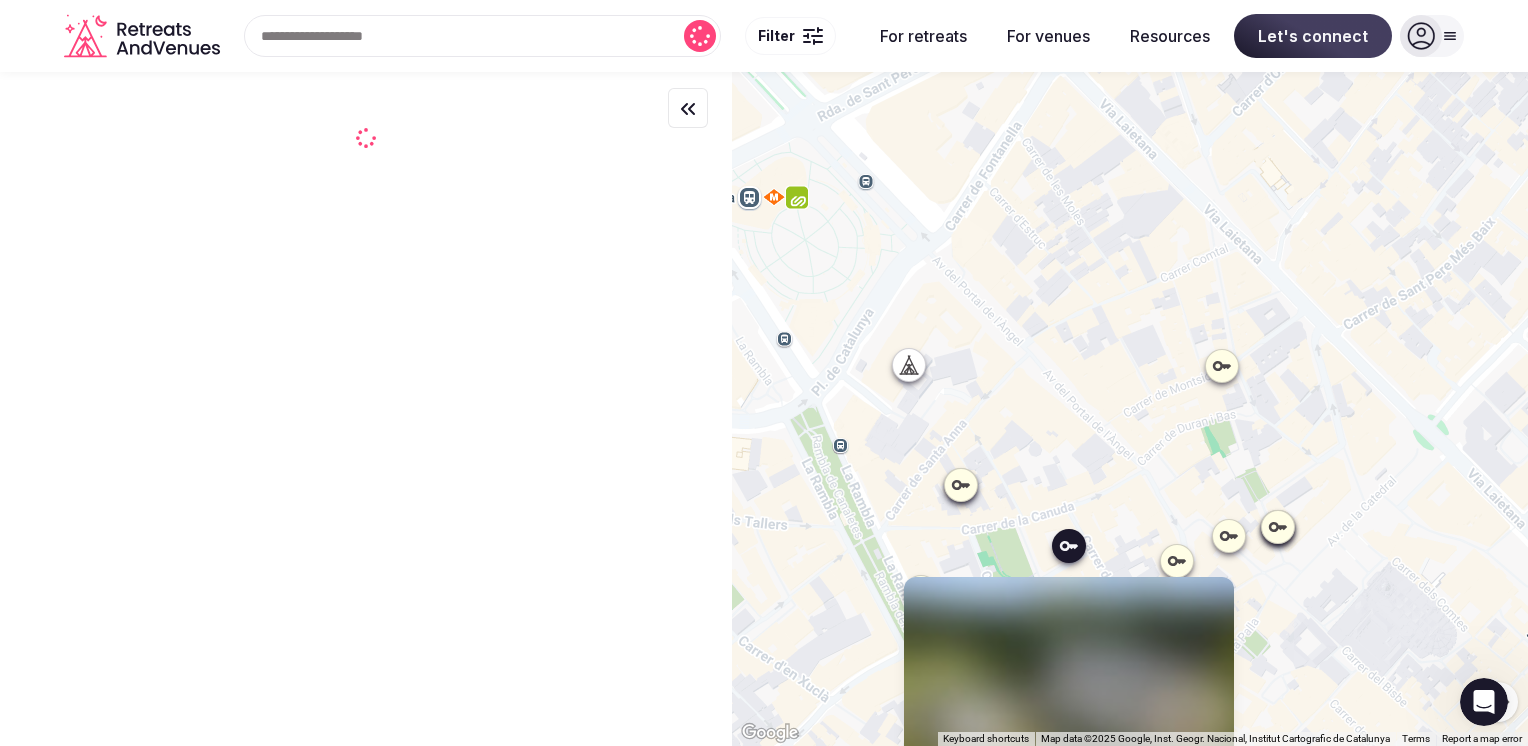 click at bounding box center [1069, 714] 